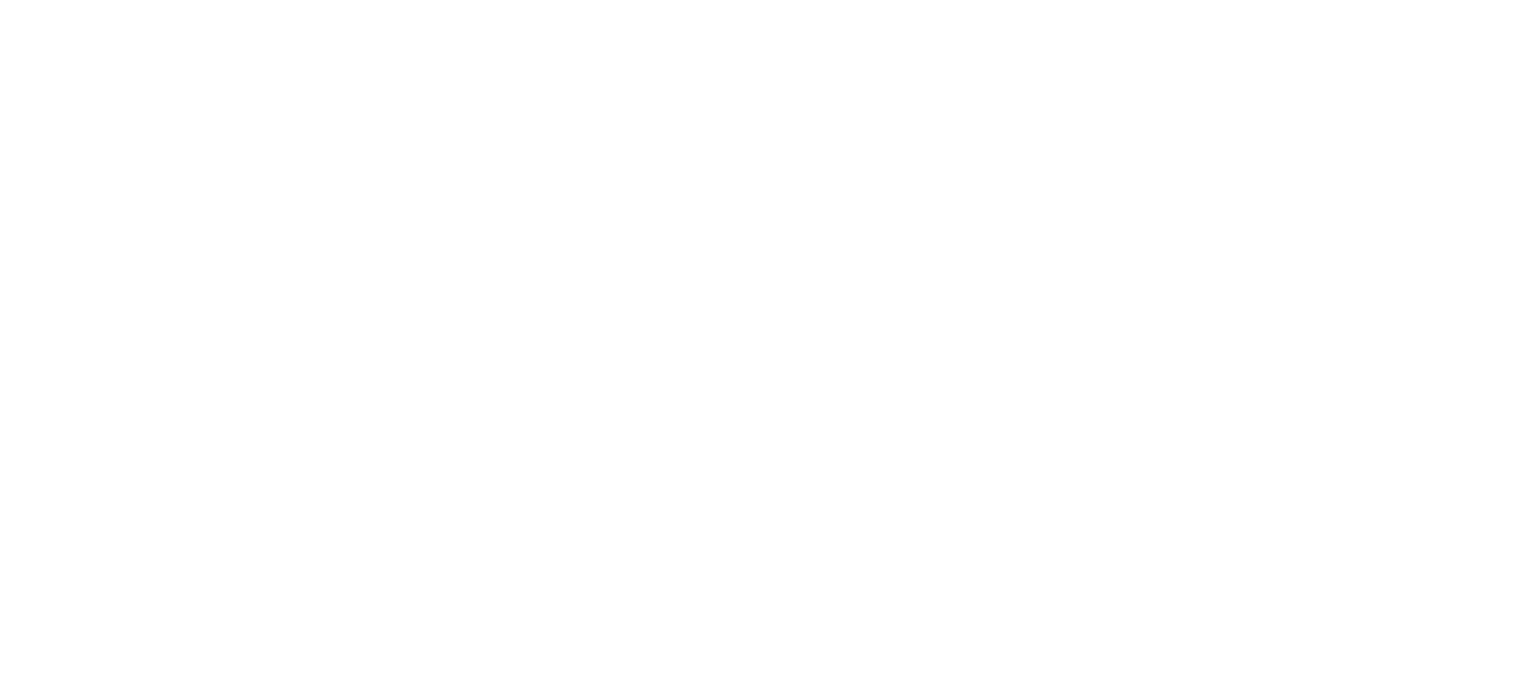 scroll, scrollTop: 0, scrollLeft: 0, axis: both 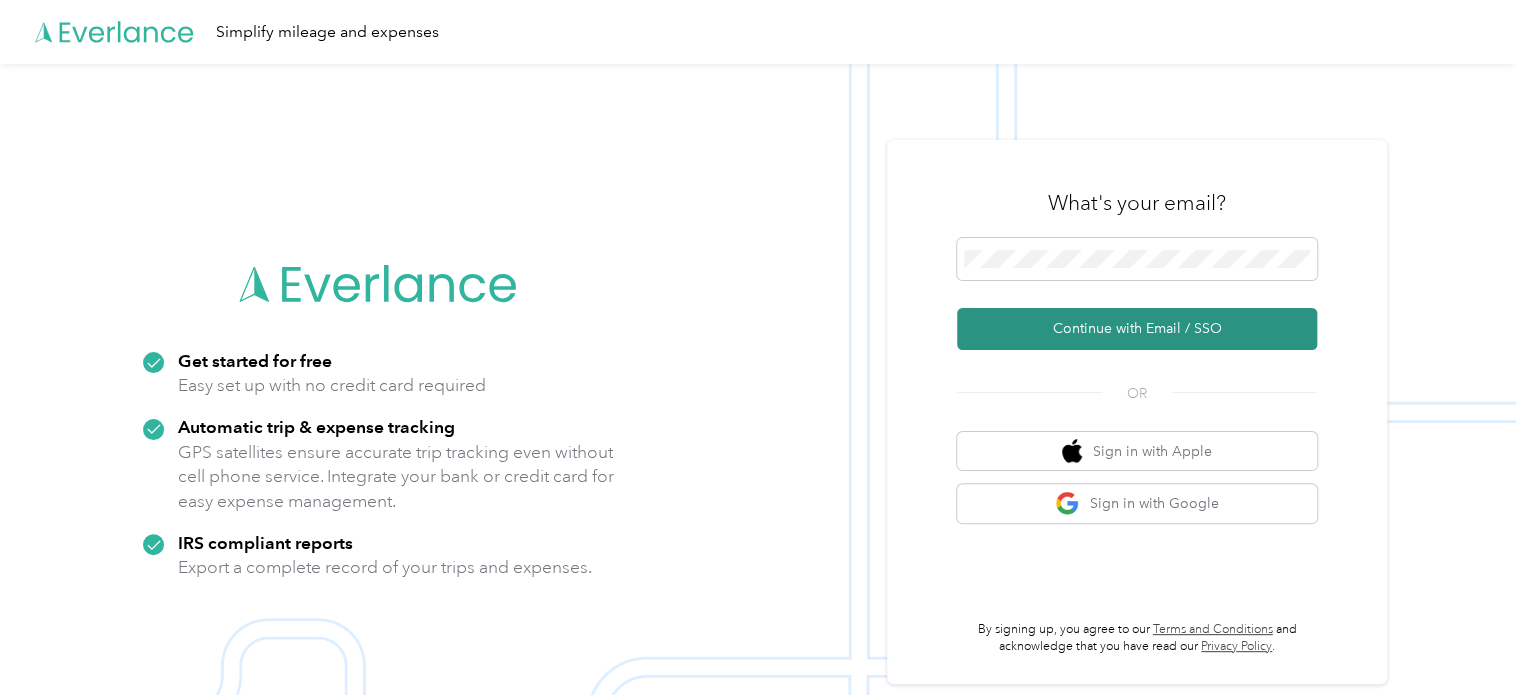 click on "Continue with Email / SSO" at bounding box center [1137, 329] 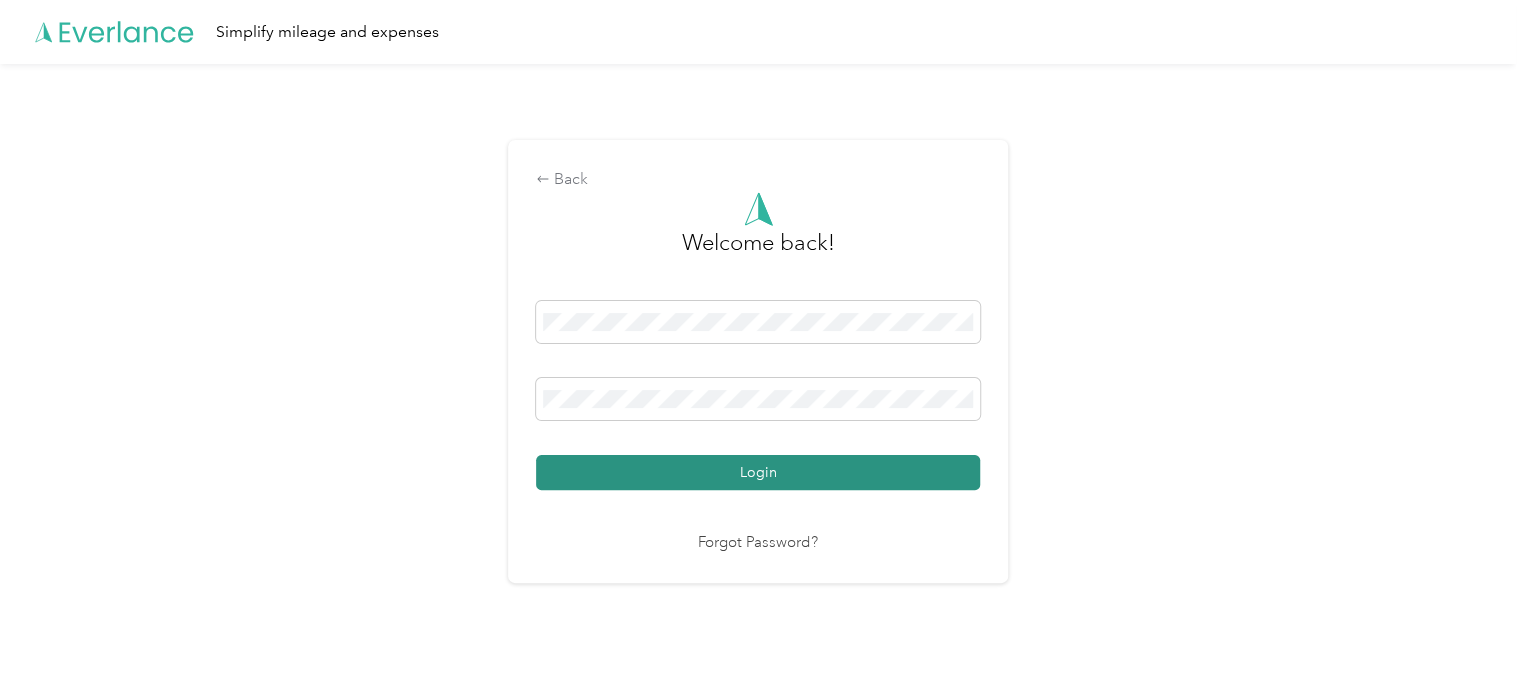 click on "Login" at bounding box center [758, 472] 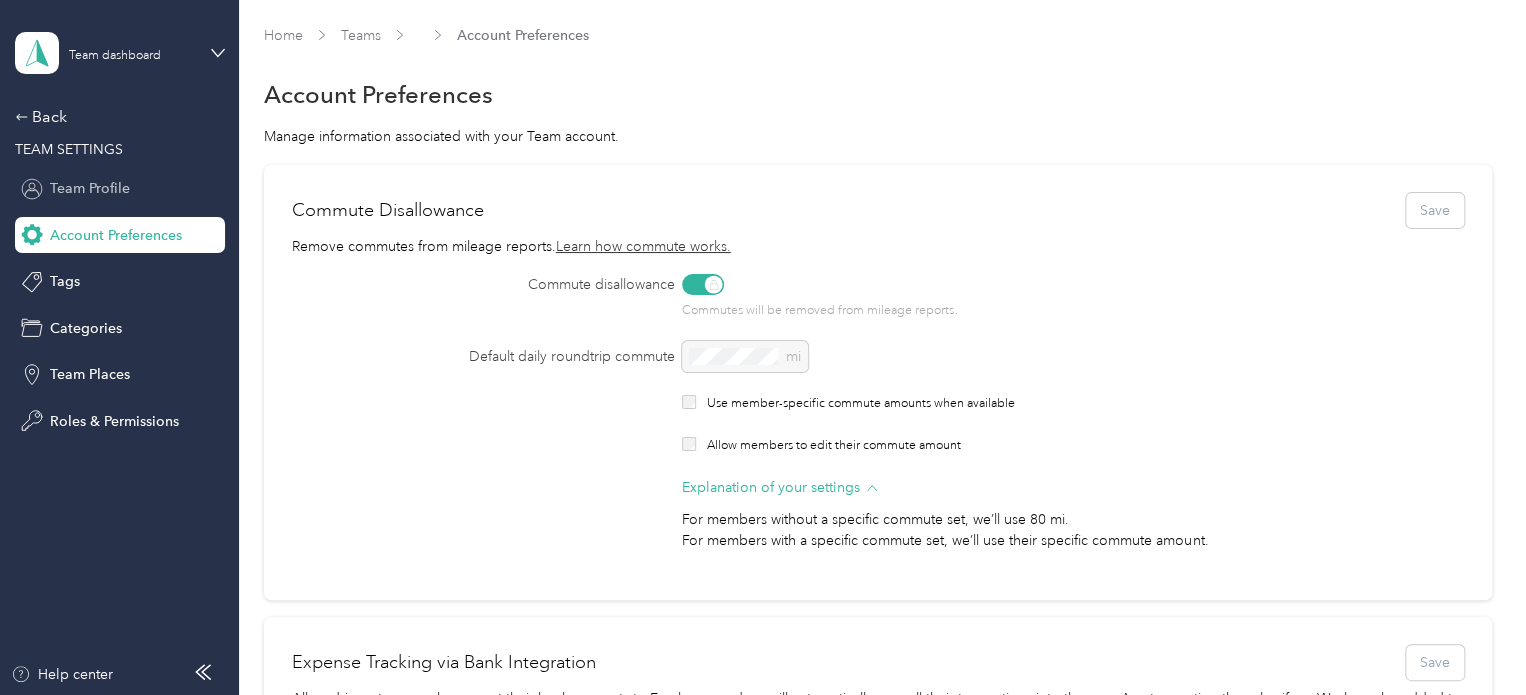click on "Team Profile" at bounding box center (90, 188) 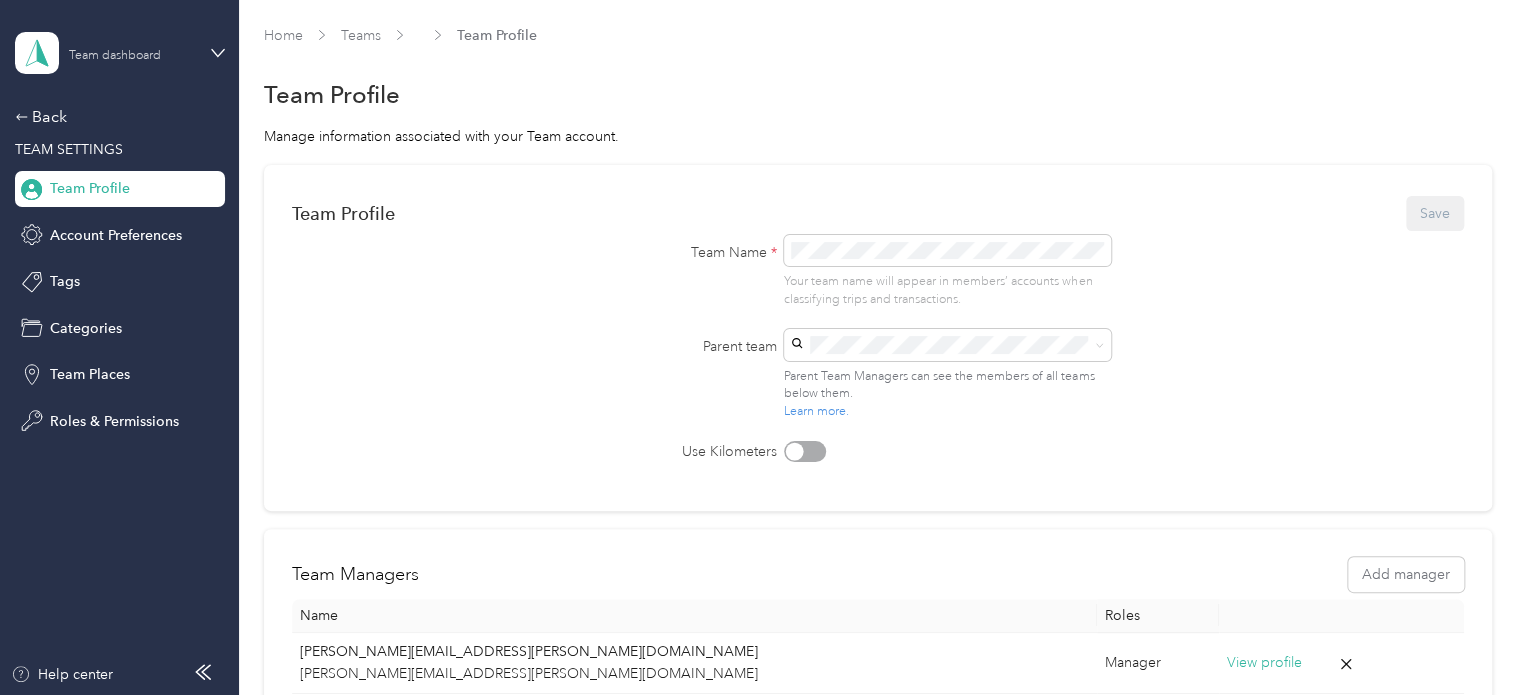 click on "Team dashboard" at bounding box center [115, 56] 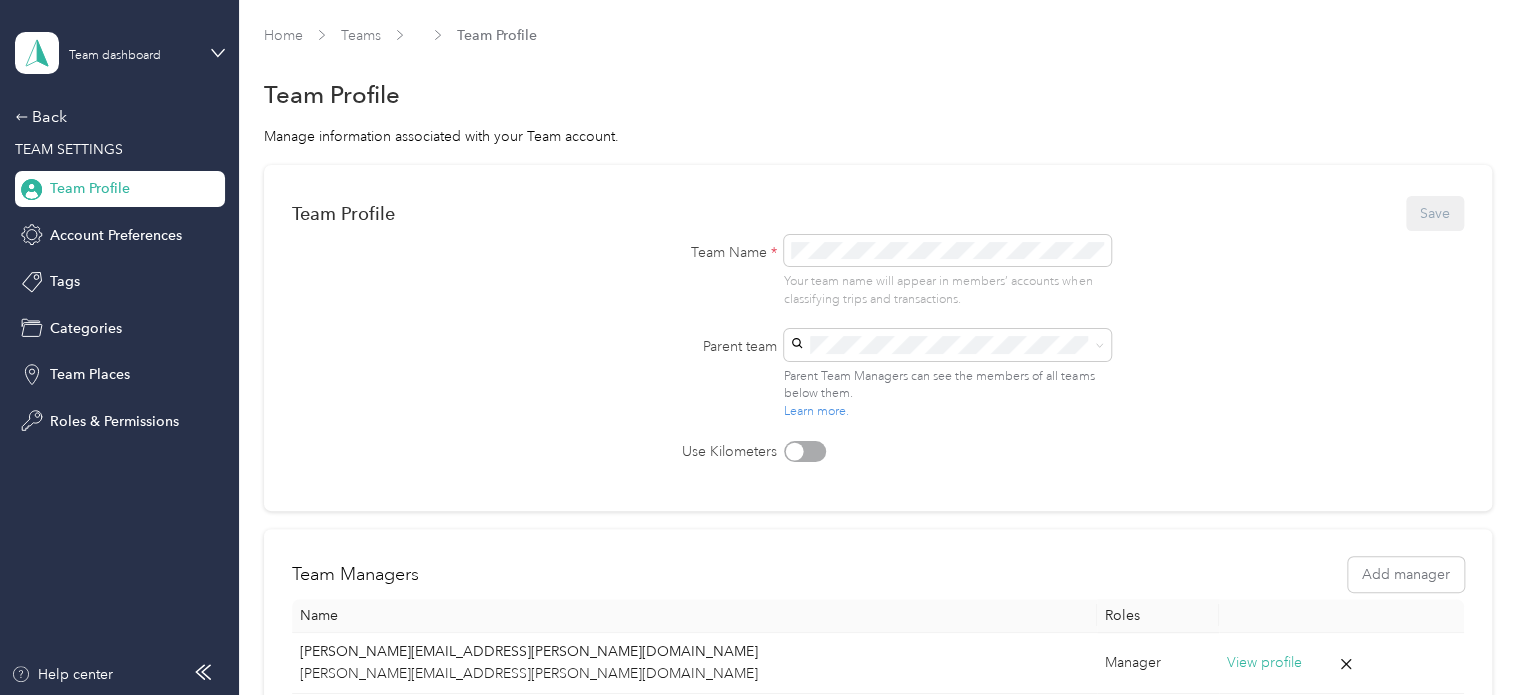 click on "Team dashboard" at bounding box center (338, 163) 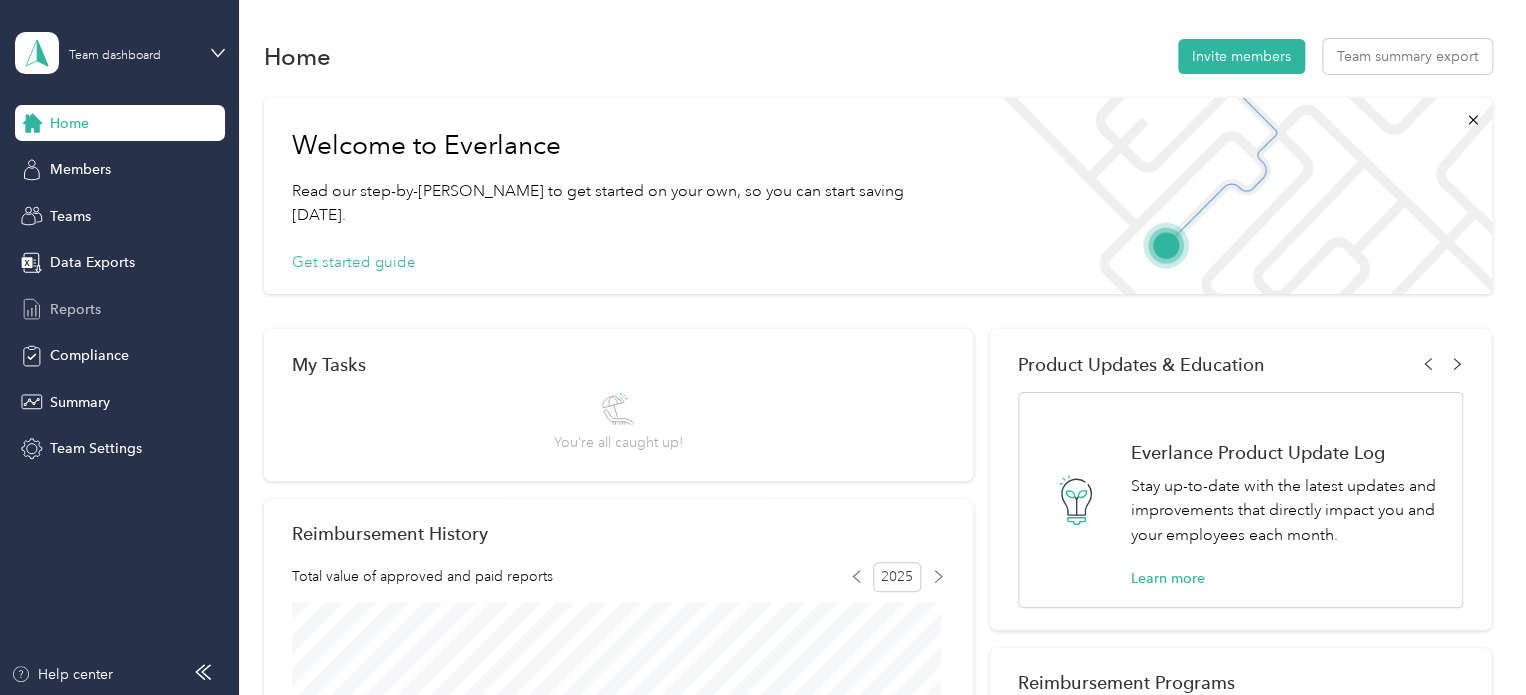 click on "Reports" at bounding box center [75, 309] 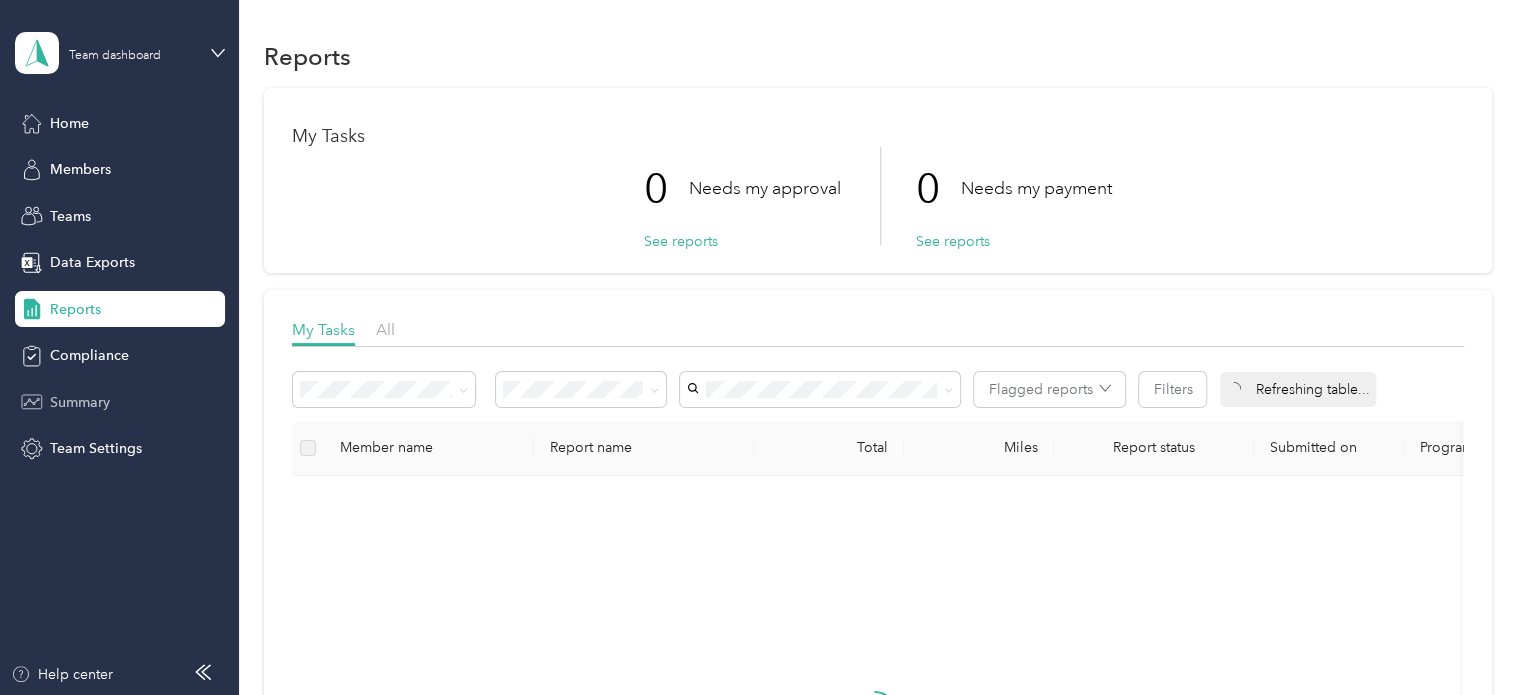 click on "Summary" at bounding box center (80, 402) 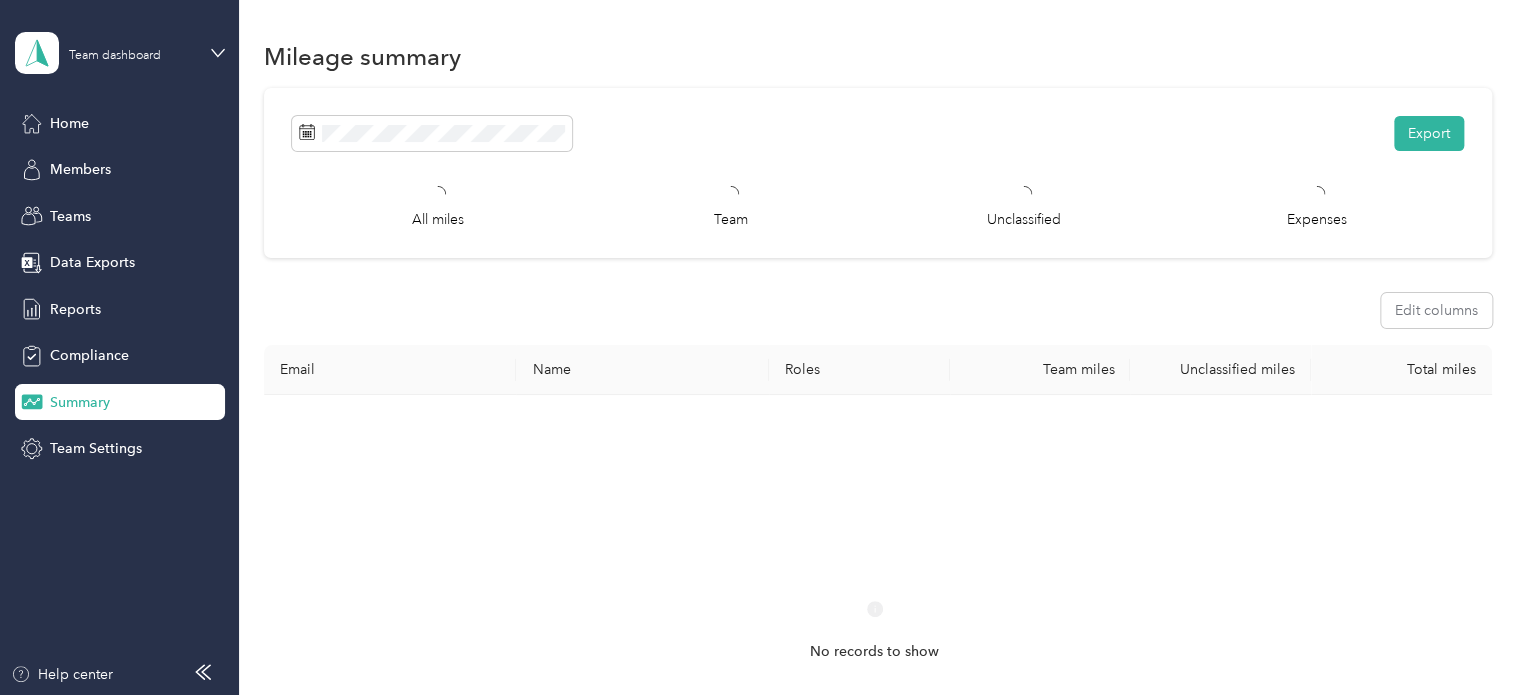 click on "Summary" at bounding box center (120, 402) 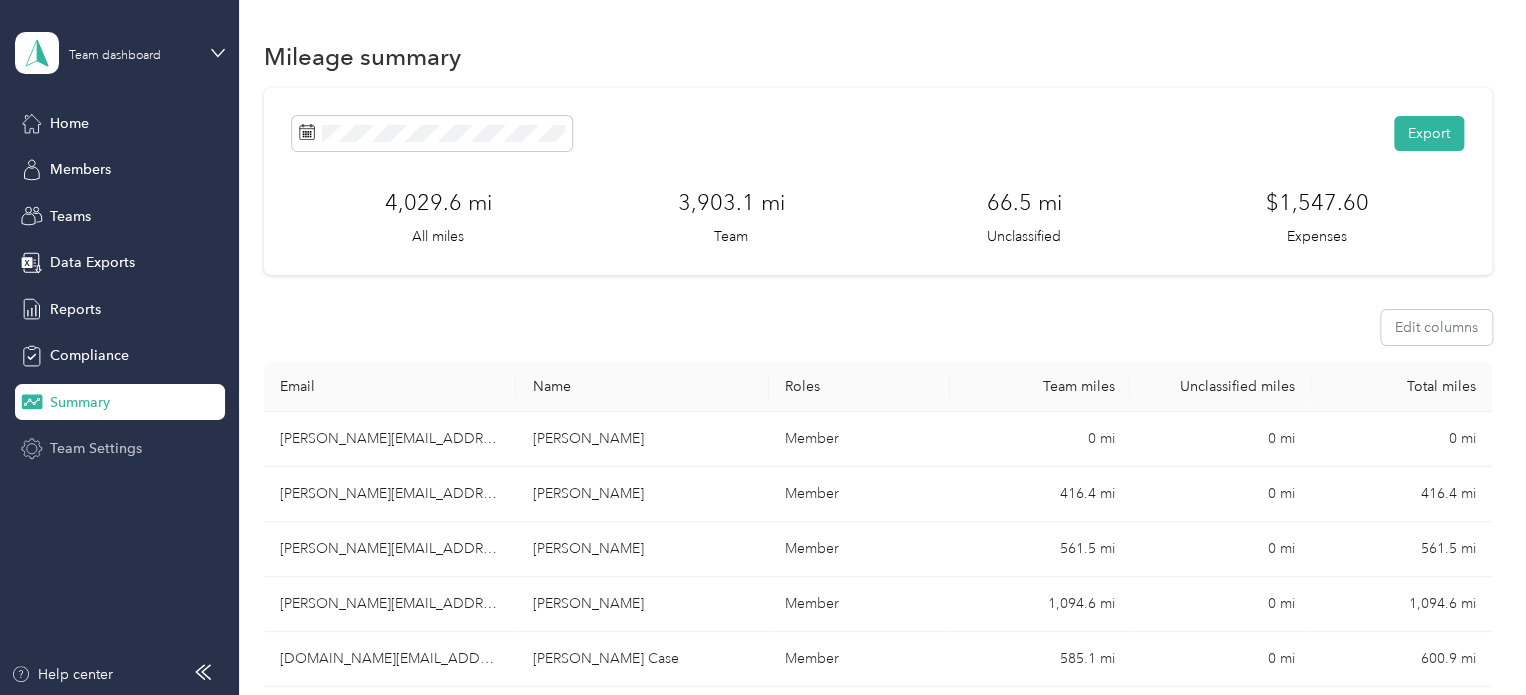 click on "Team Settings" at bounding box center (96, 448) 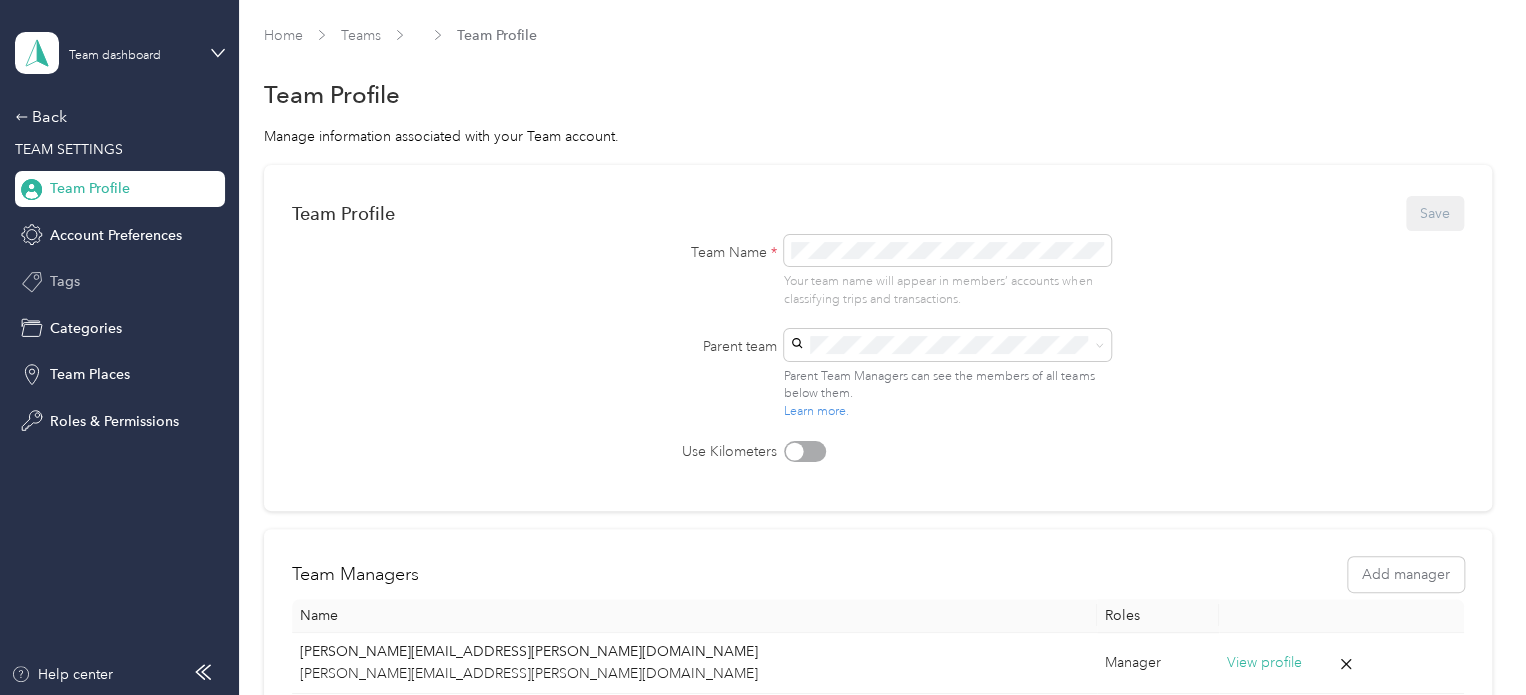 click on "Tags" at bounding box center [120, 282] 